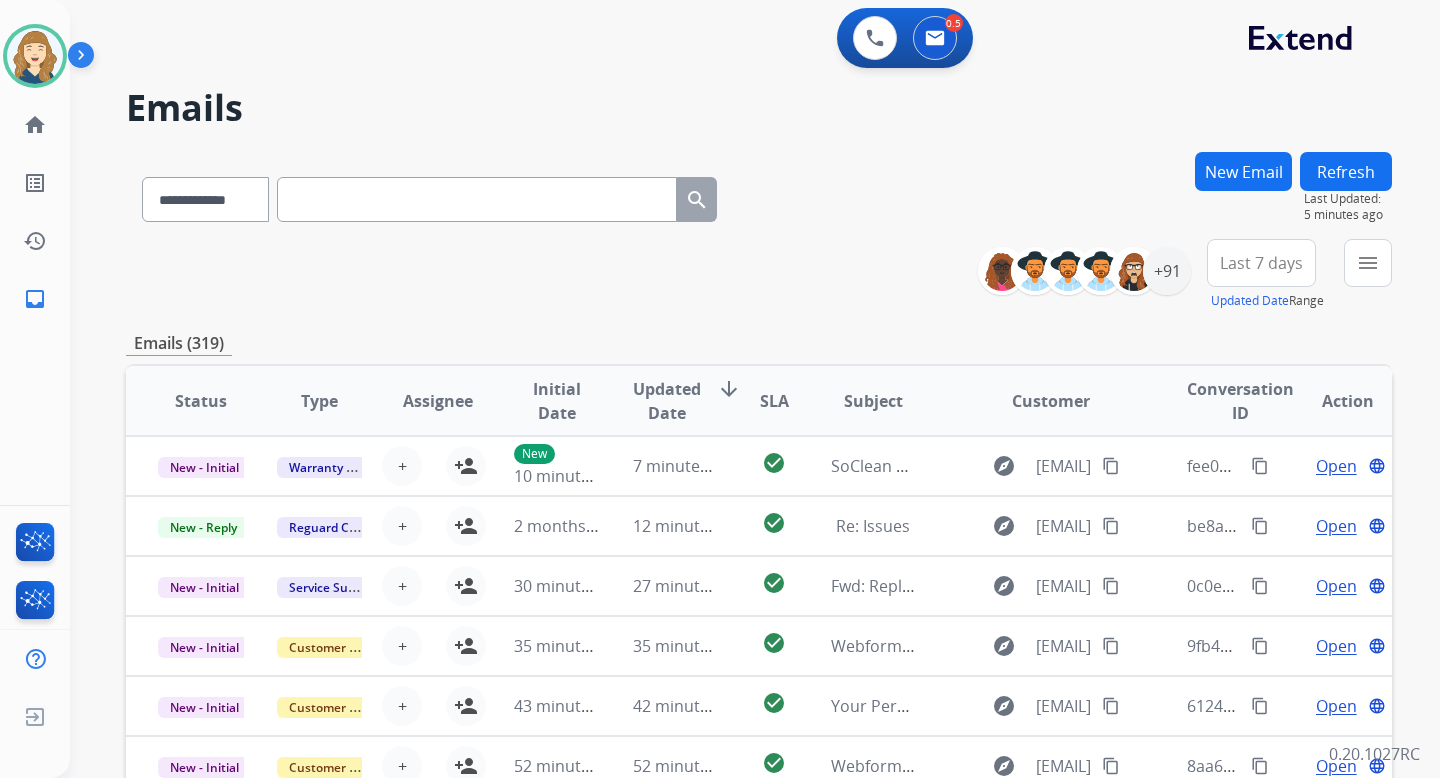 scroll, scrollTop: 0, scrollLeft: 0, axis: both 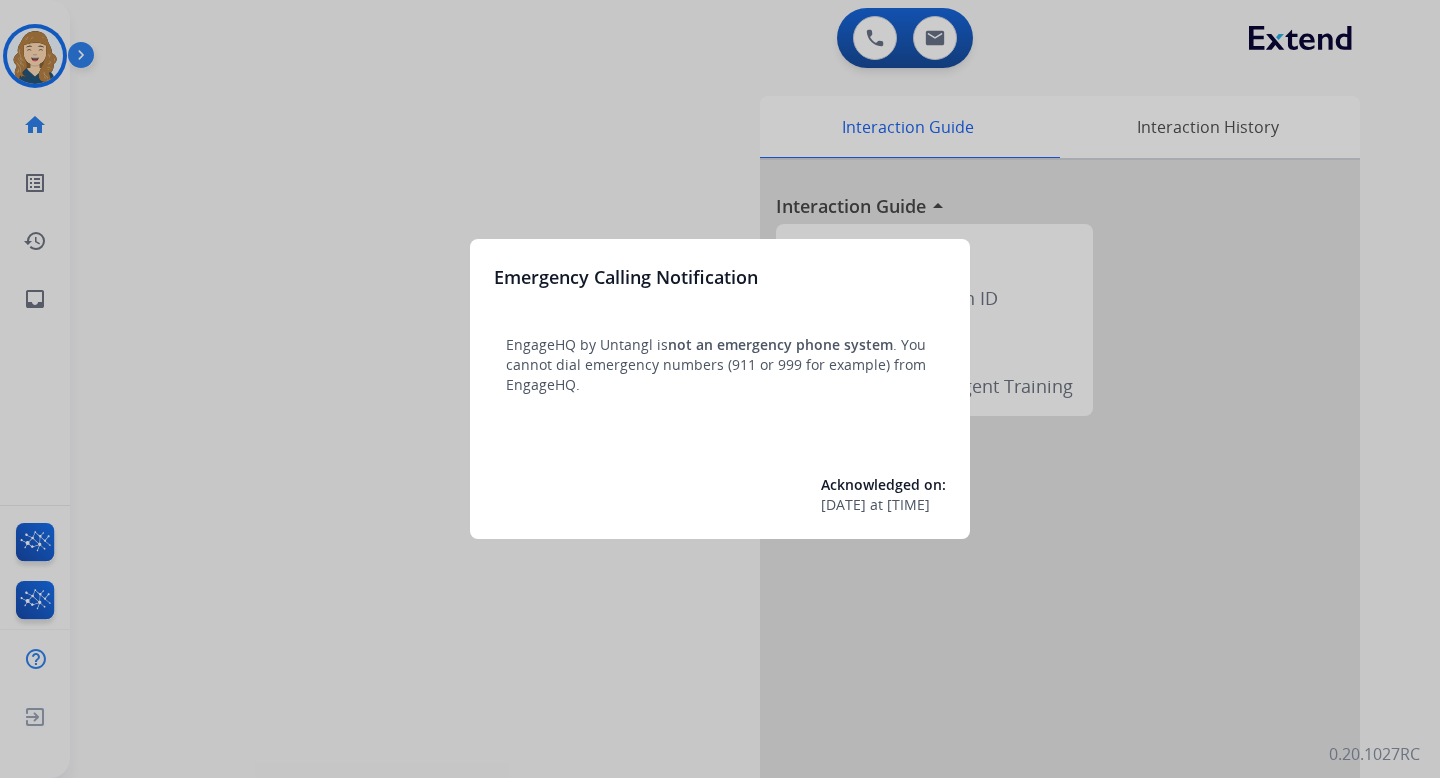 click at bounding box center [720, 389] 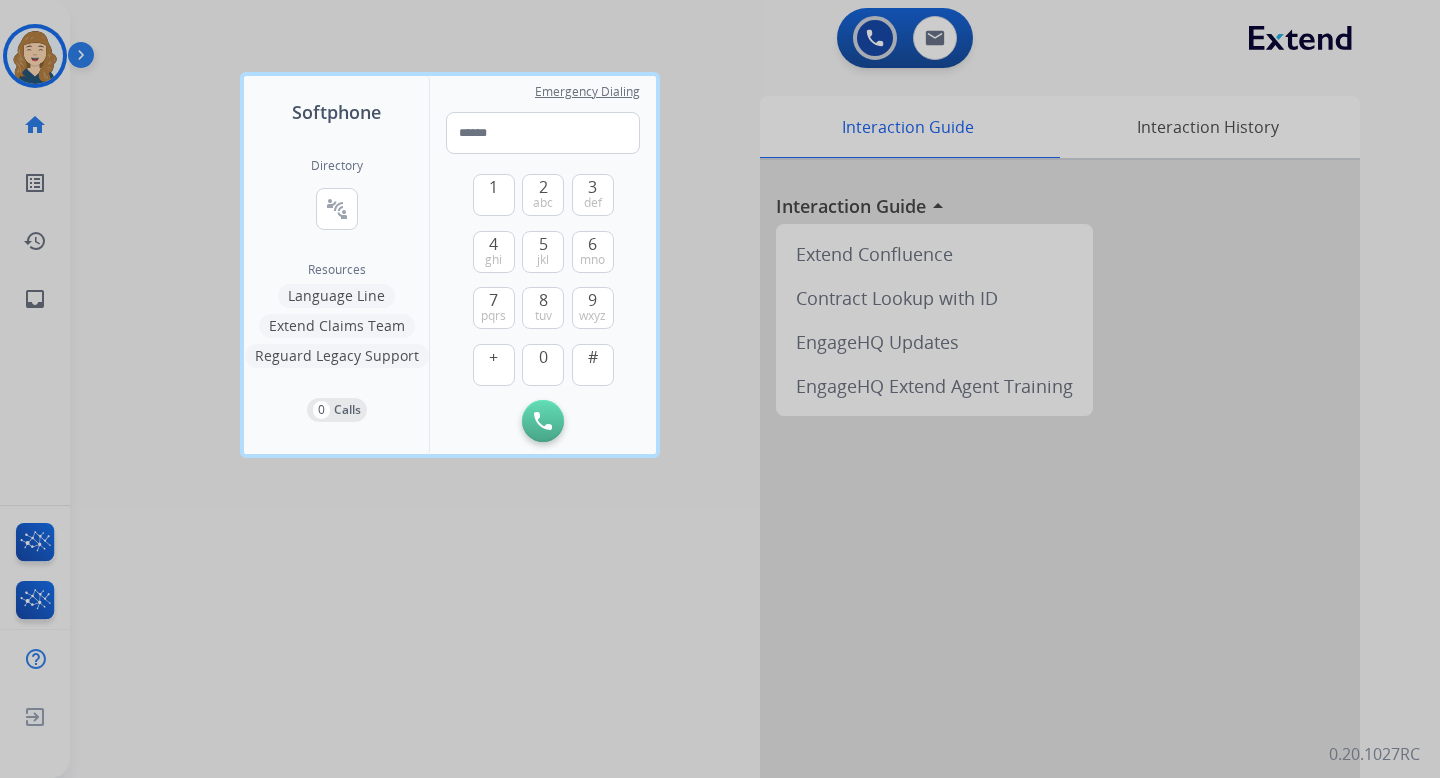 click at bounding box center (720, 389) 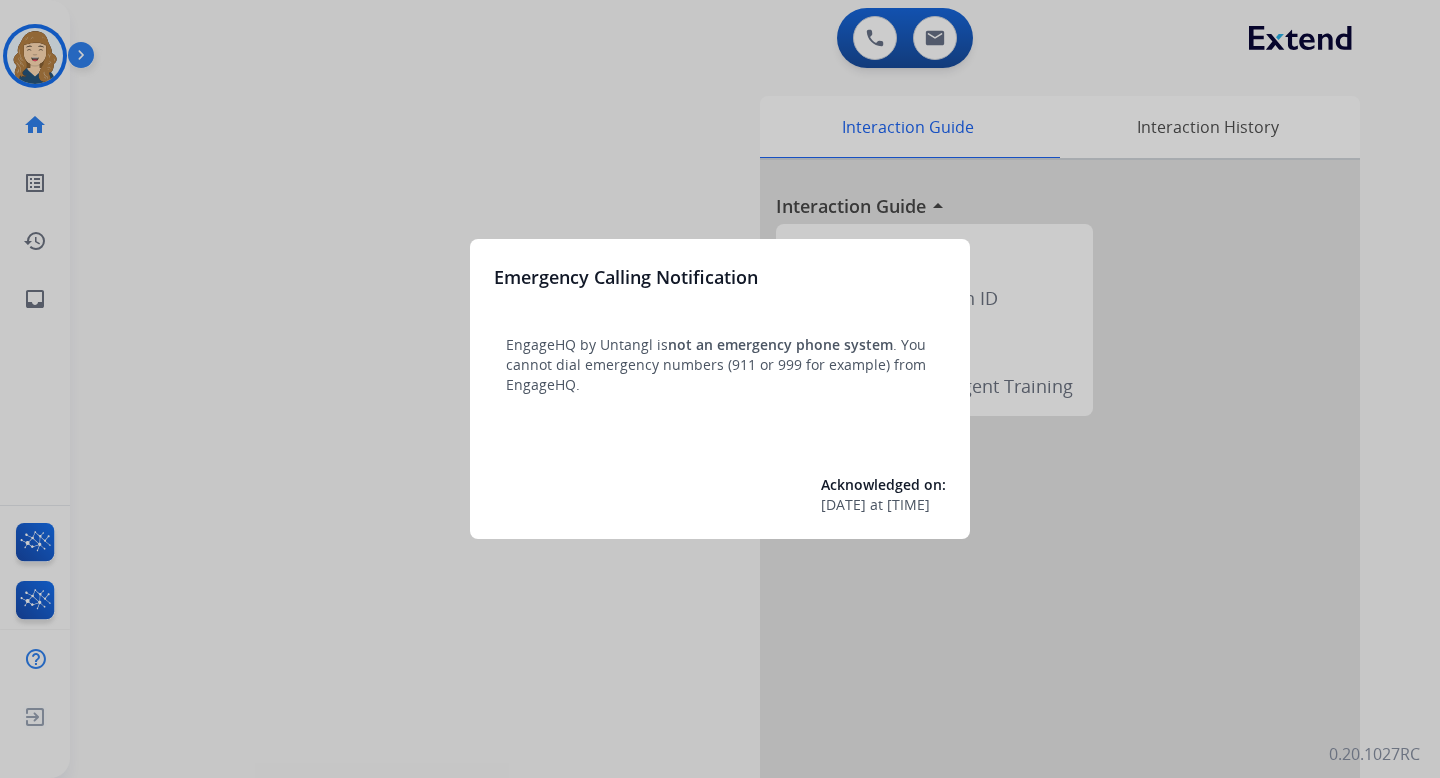 scroll, scrollTop: 0, scrollLeft: 0, axis: both 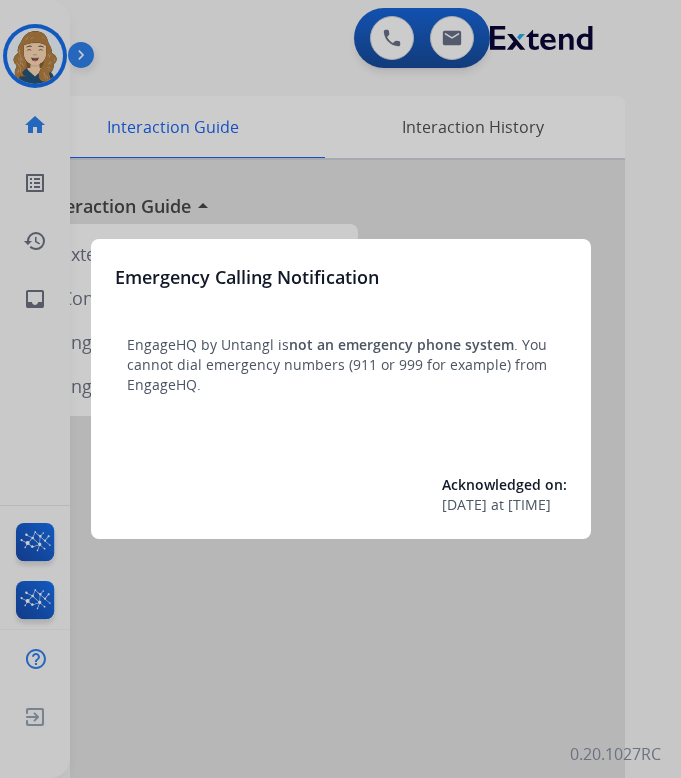 click at bounding box center [340, 389] 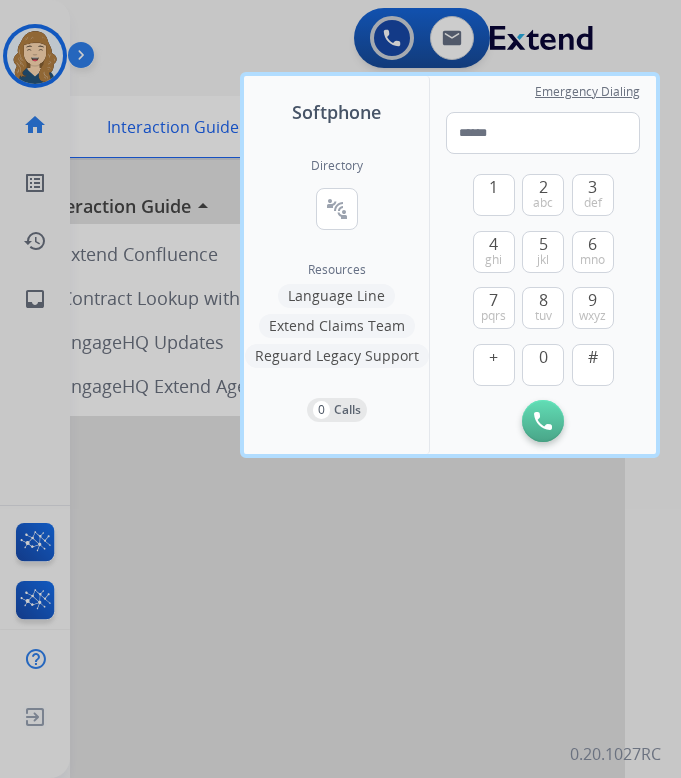 click at bounding box center (340, 389) 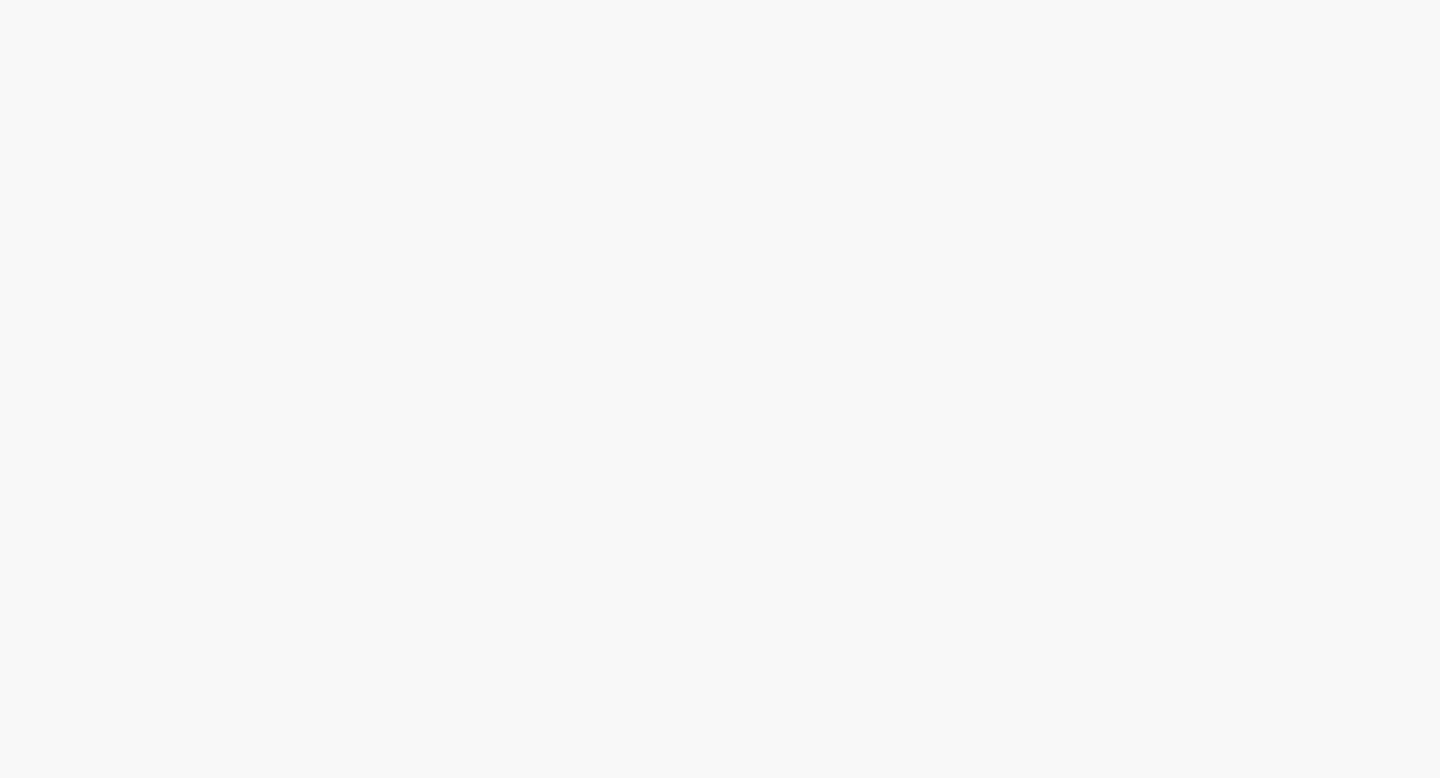 scroll, scrollTop: 0, scrollLeft: 0, axis: both 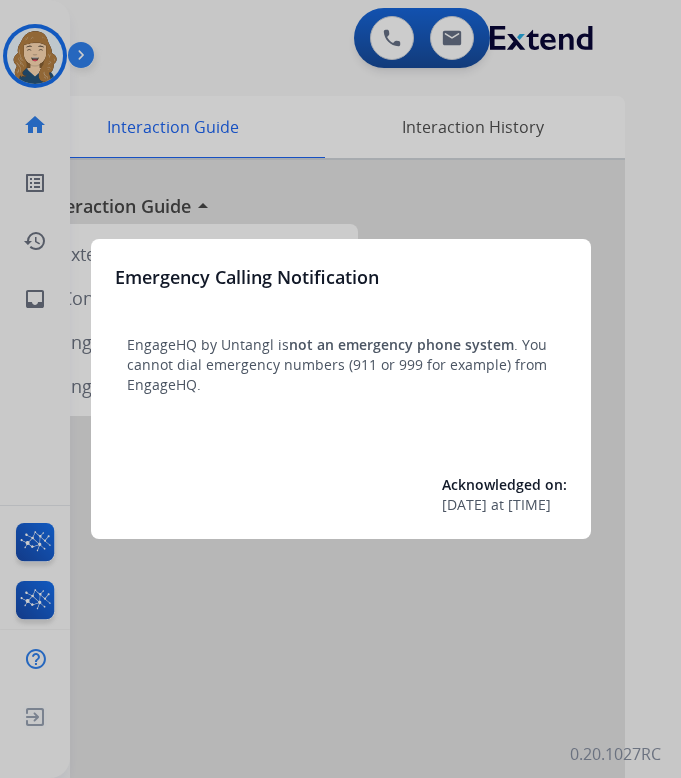 click on "Emergency Calling Notification  EngageHQ by Untangl is  not an emergency phone system . You cannot dial emergency numbers (911 or 999 for example) from EngageHQ.  Acknowledged on: 8/22/2023  at  7:59pm" at bounding box center (341, 389) 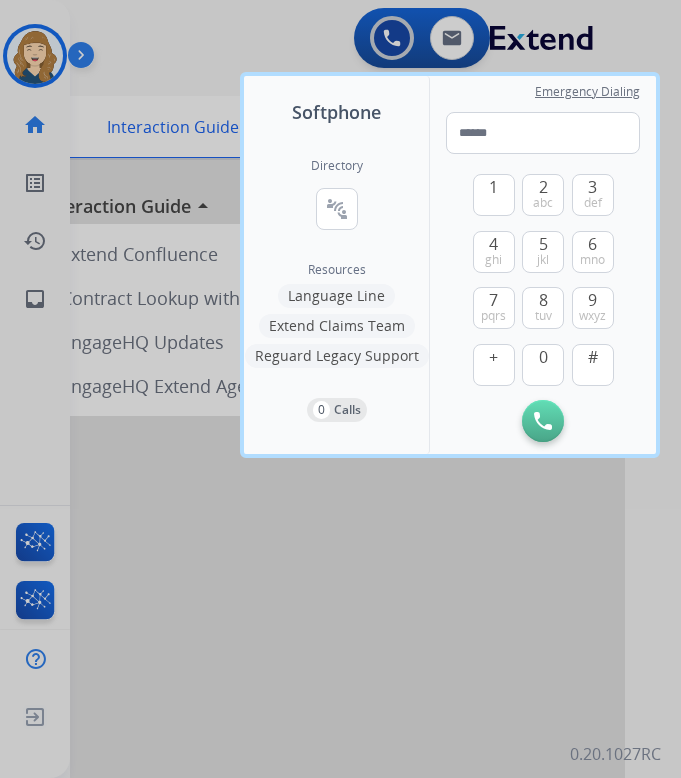 click at bounding box center (340, 389) 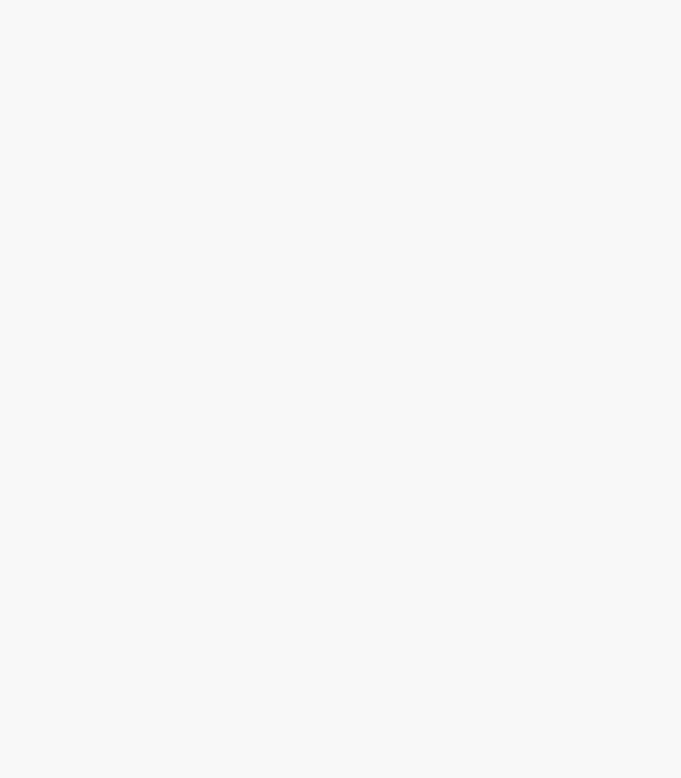 scroll, scrollTop: 0, scrollLeft: 0, axis: both 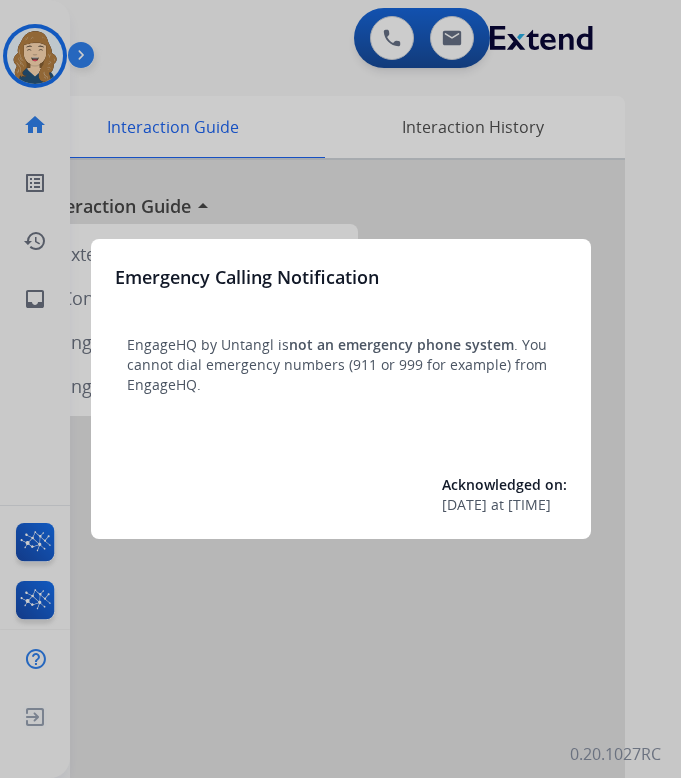 click at bounding box center [340, 389] 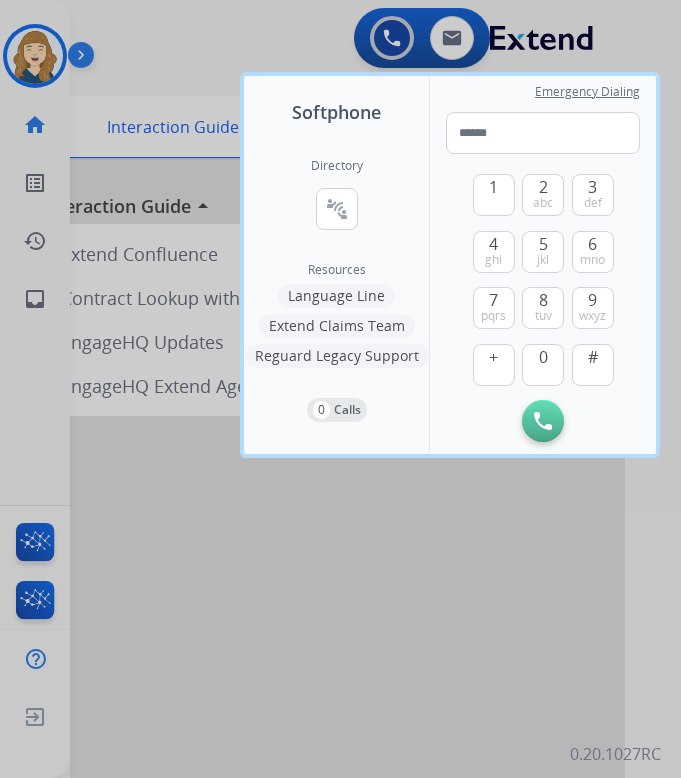 click at bounding box center (340, 389) 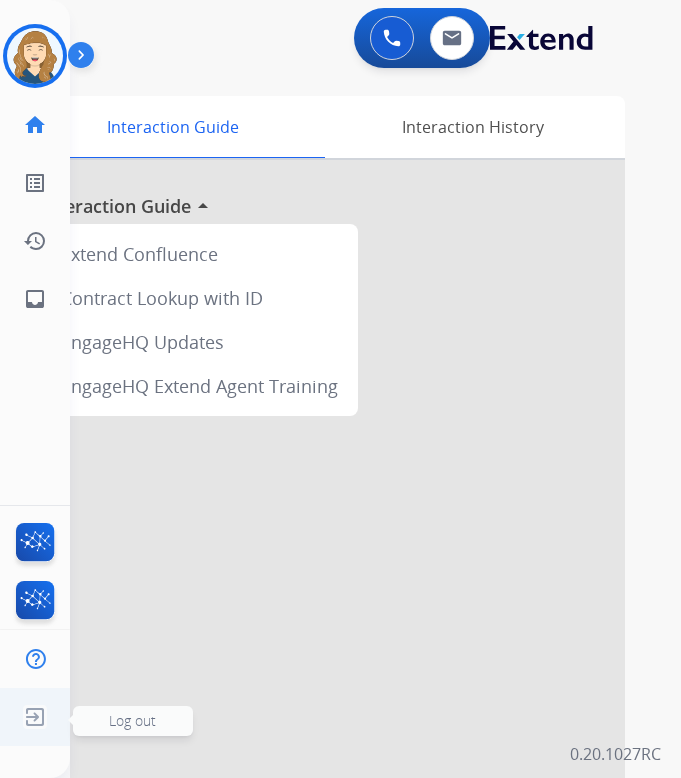 click 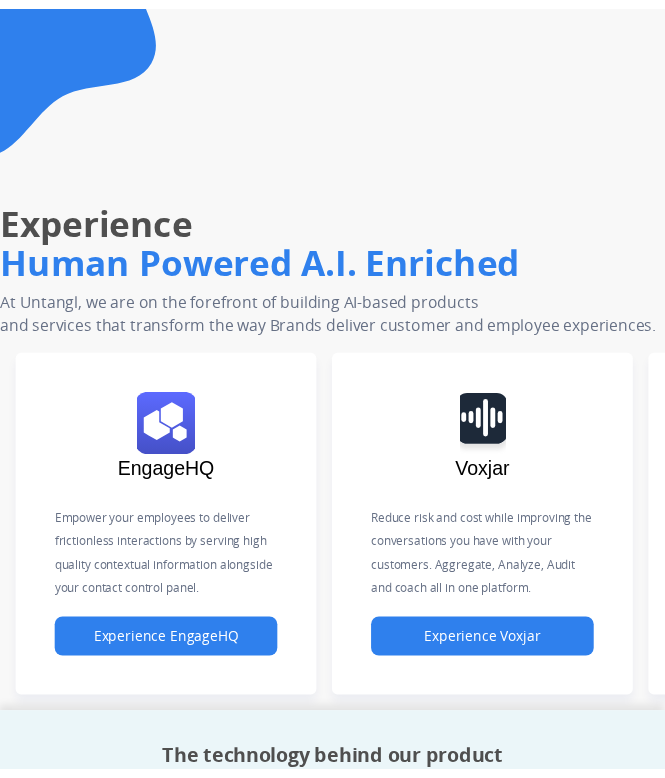 scroll, scrollTop: 0, scrollLeft: 0, axis: both 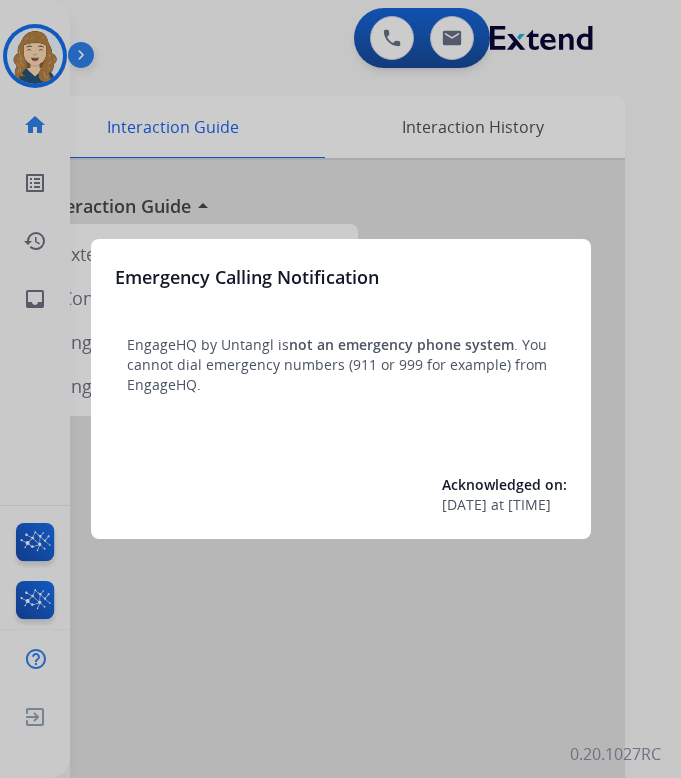 click at bounding box center [340, 389] 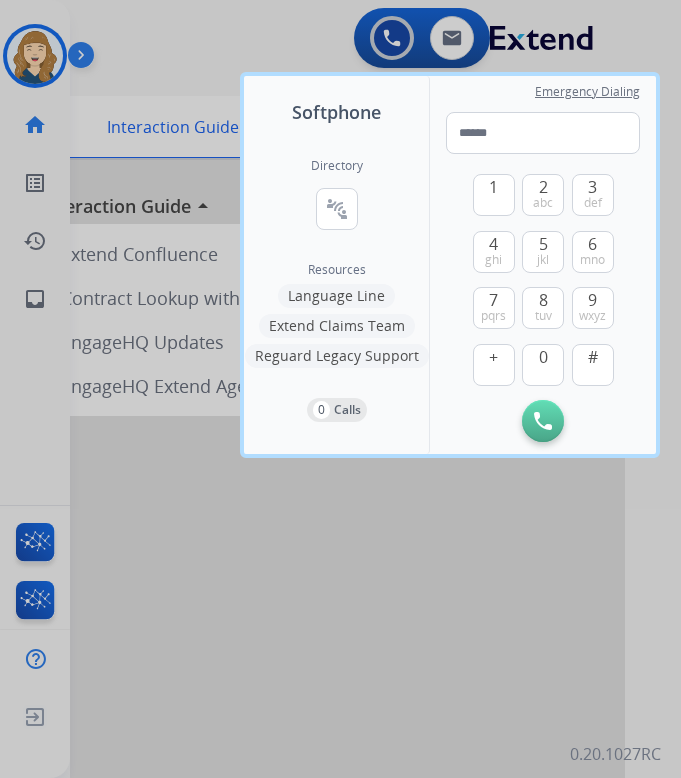 click at bounding box center [340, 389] 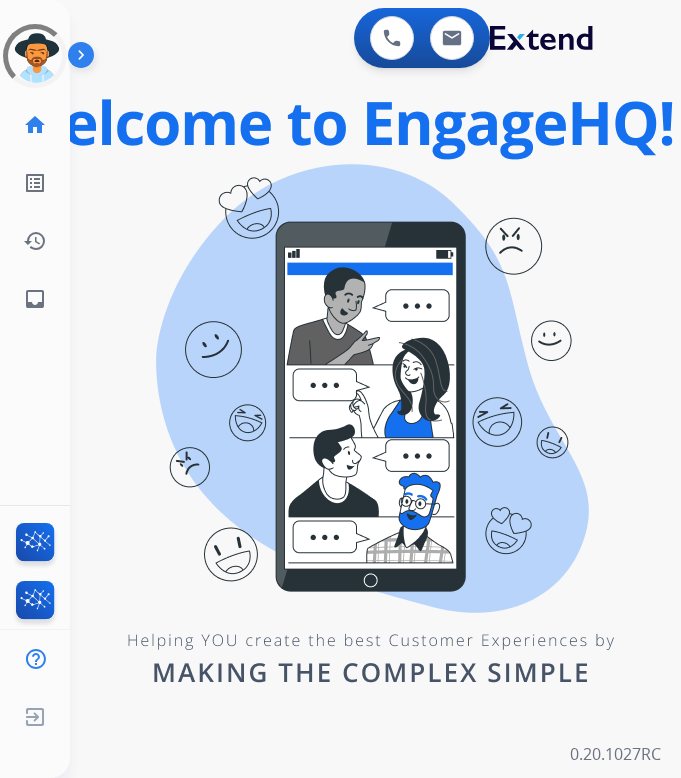 scroll, scrollTop: 0, scrollLeft: 0, axis: both 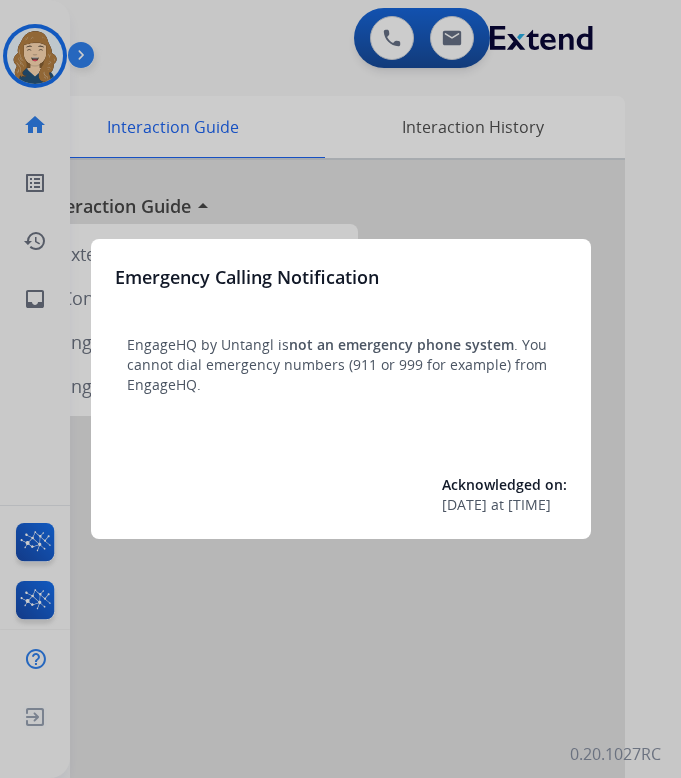 click at bounding box center (340, 389) 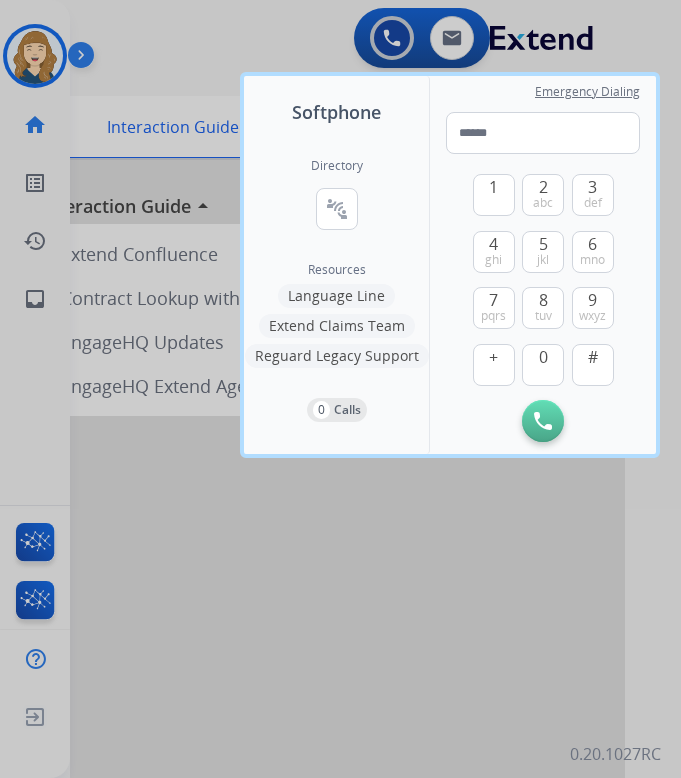 click at bounding box center (340, 389) 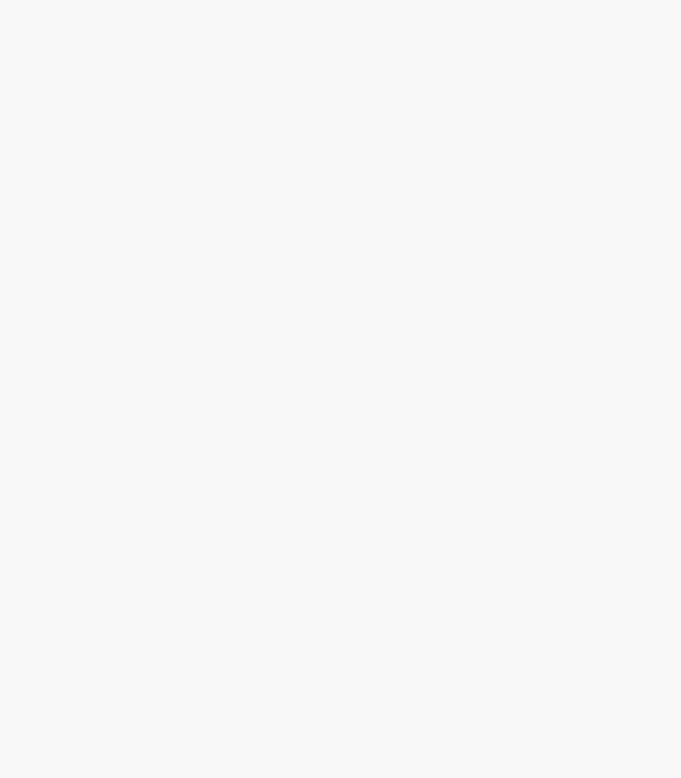 scroll, scrollTop: 0, scrollLeft: 0, axis: both 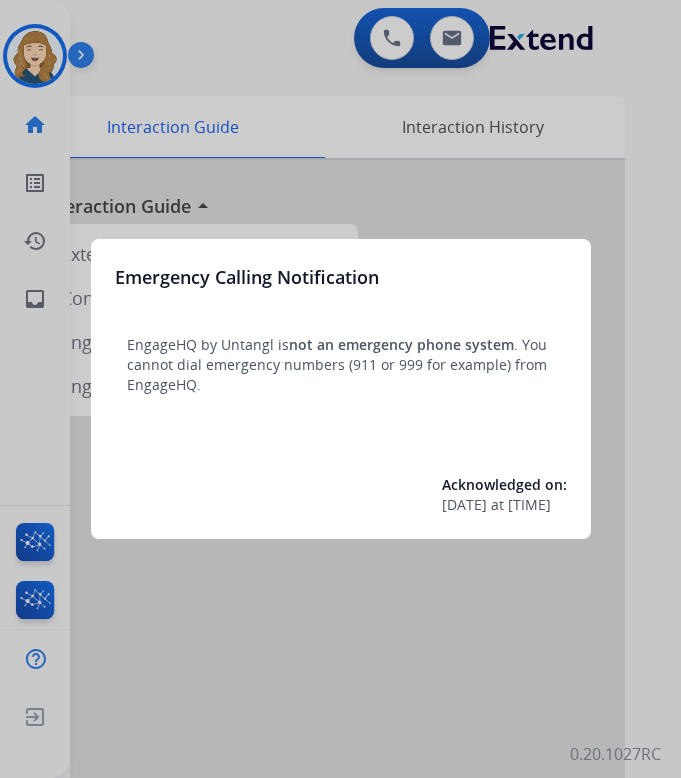 click at bounding box center (340, 389) 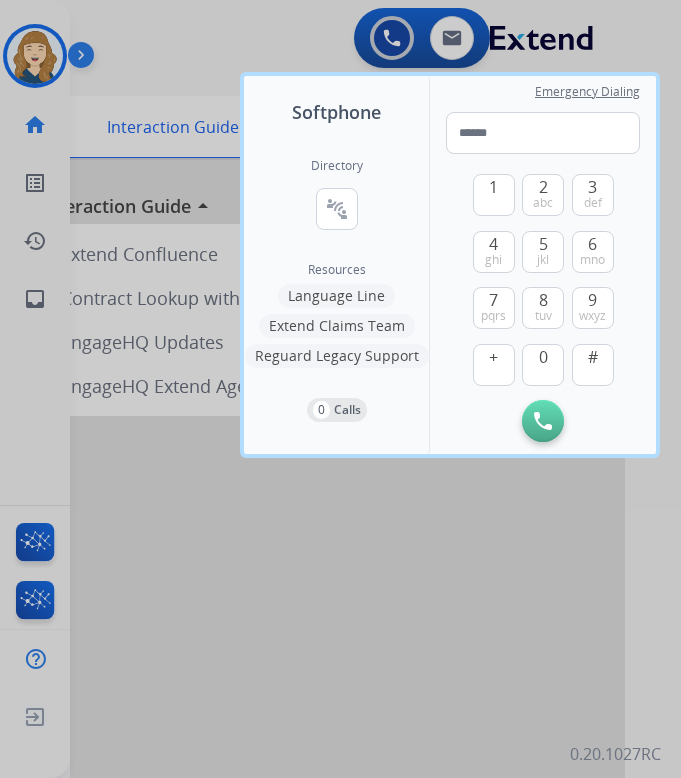 click at bounding box center [340, 389] 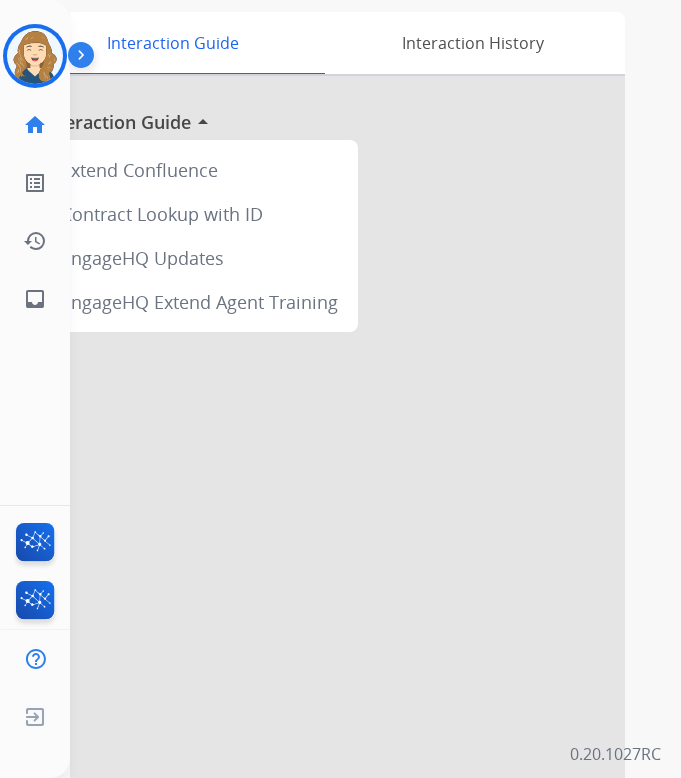 scroll, scrollTop: 109, scrollLeft: 0, axis: vertical 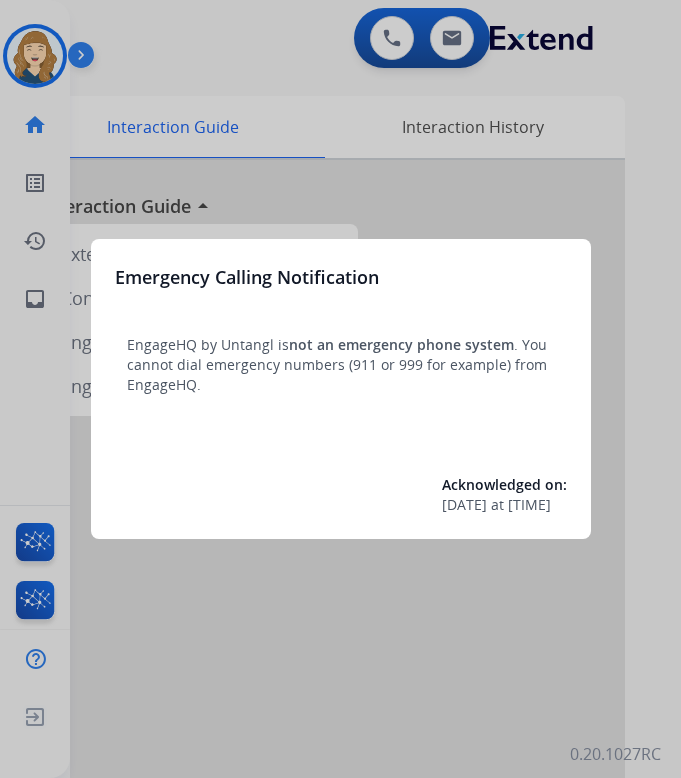 click at bounding box center [340, 389] 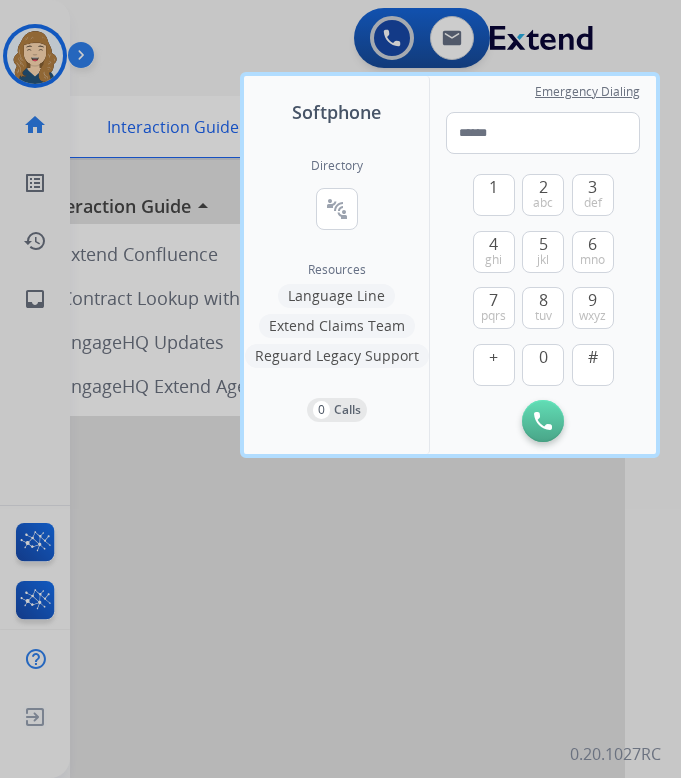 click at bounding box center [340, 389] 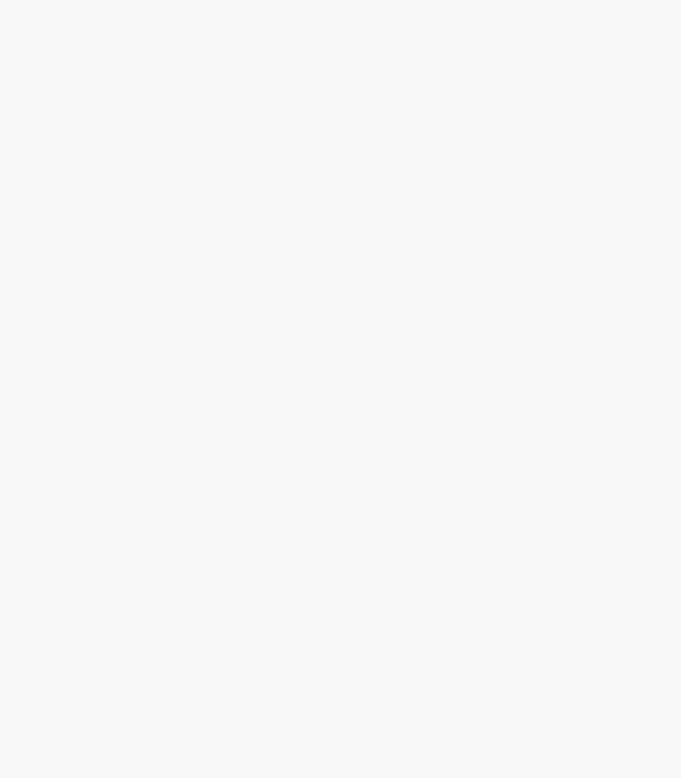scroll, scrollTop: 0, scrollLeft: 0, axis: both 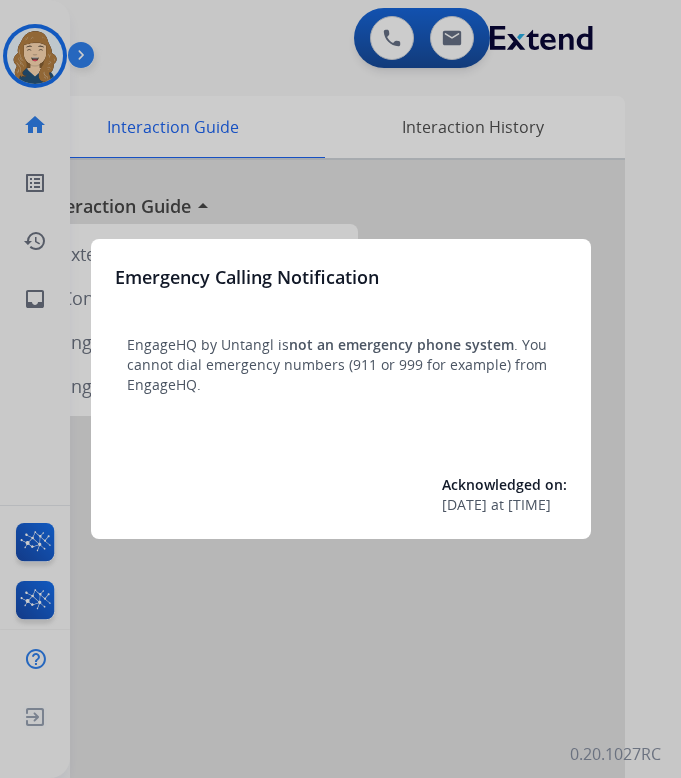 click at bounding box center (340, 389) 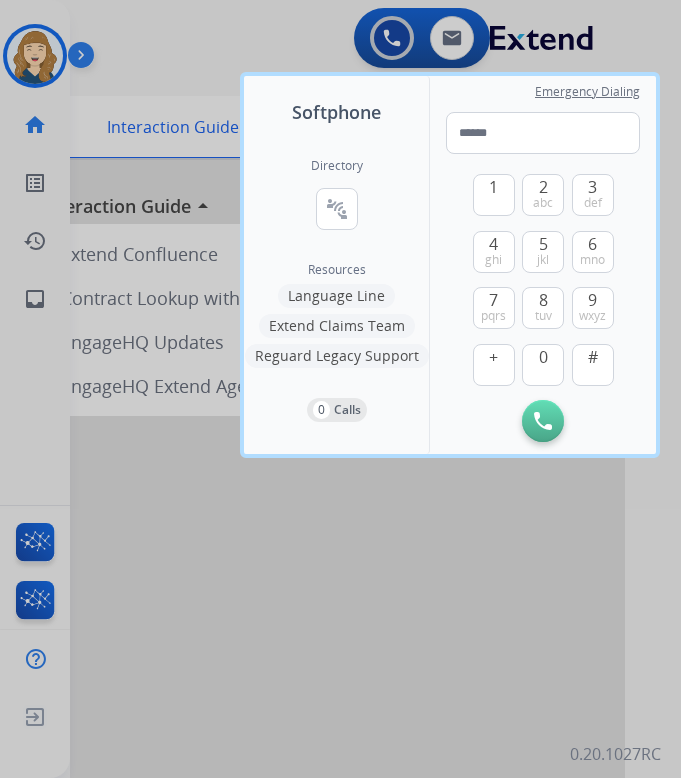 click at bounding box center (340, 389) 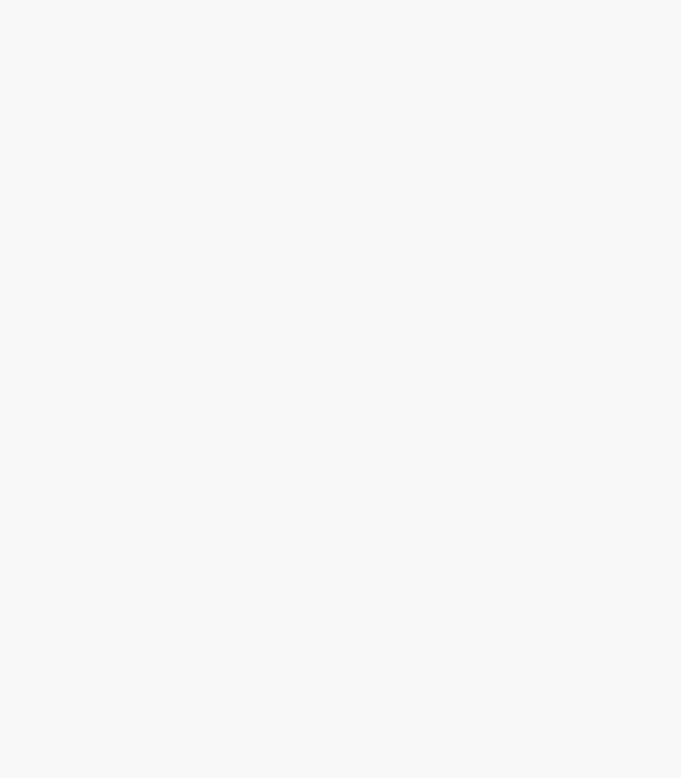 scroll, scrollTop: 0, scrollLeft: 0, axis: both 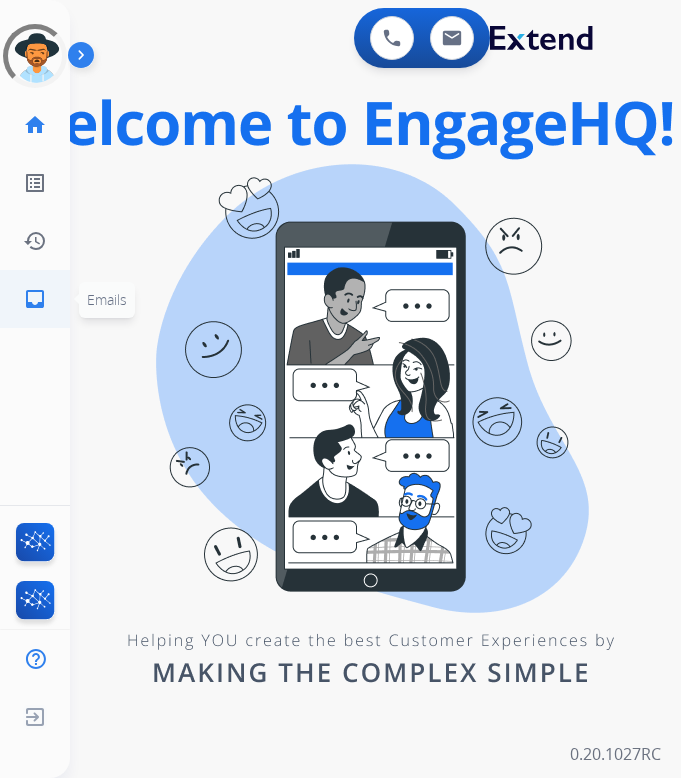 click on "inbox" 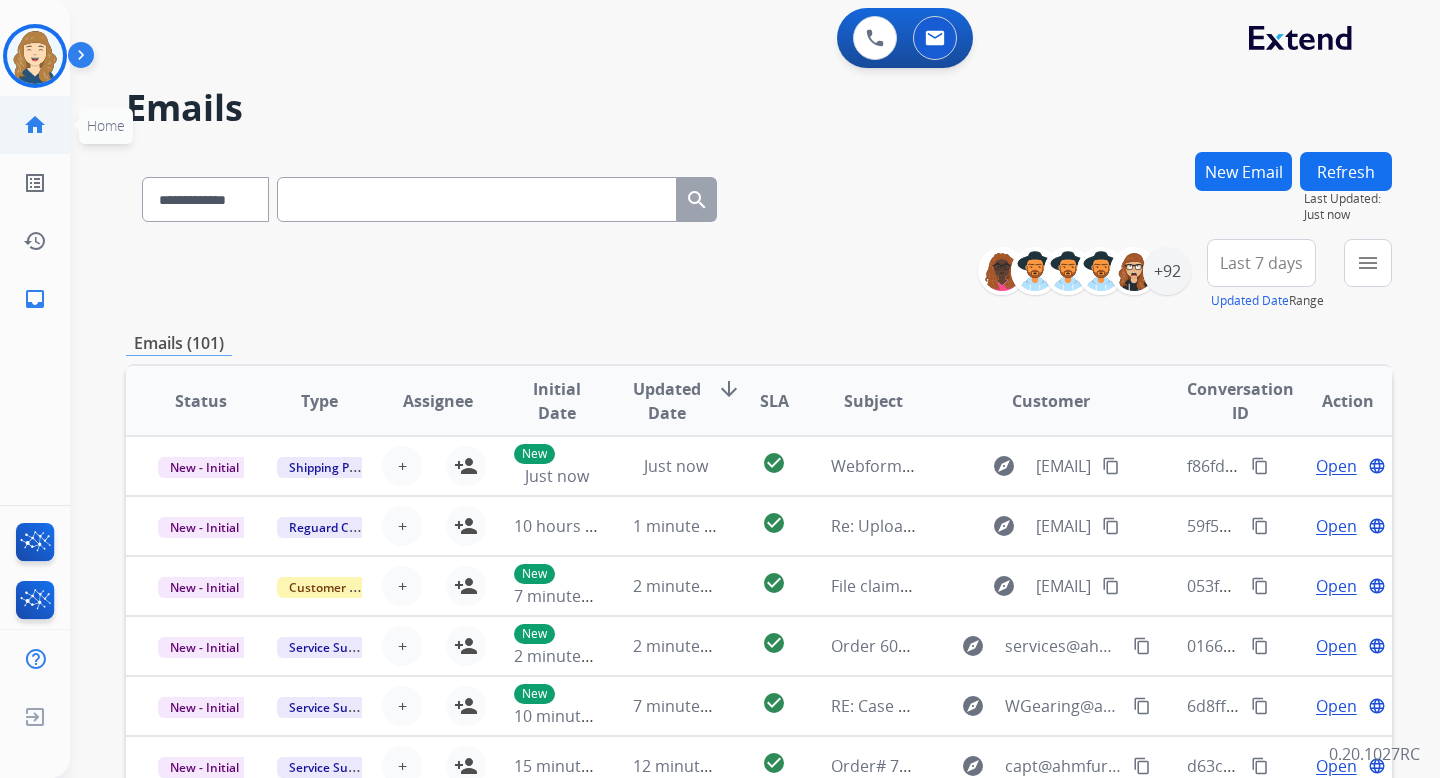 click on "home" 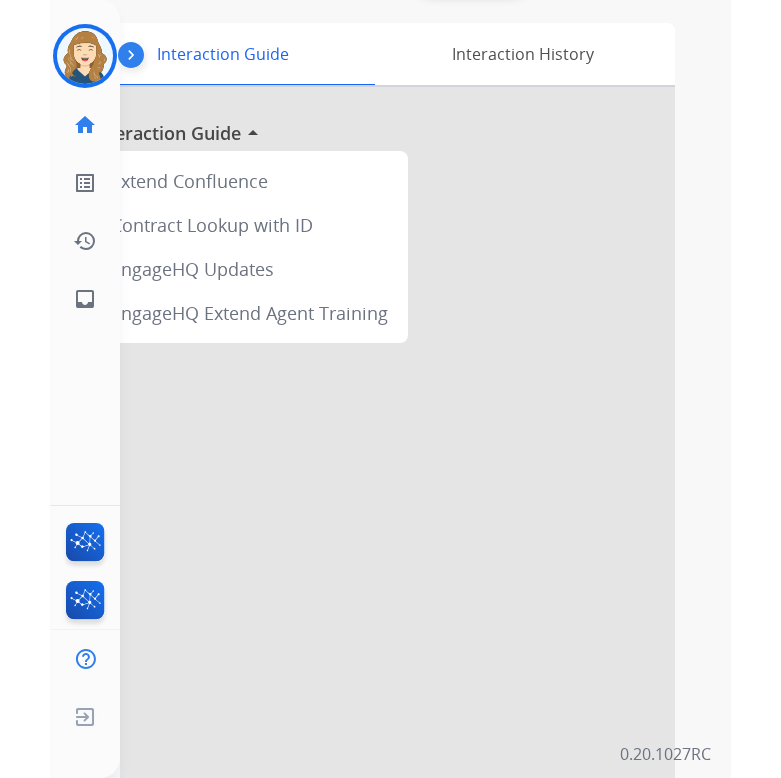 scroll, scrollTop: 74, scrollLeft: 0, axis: vertical 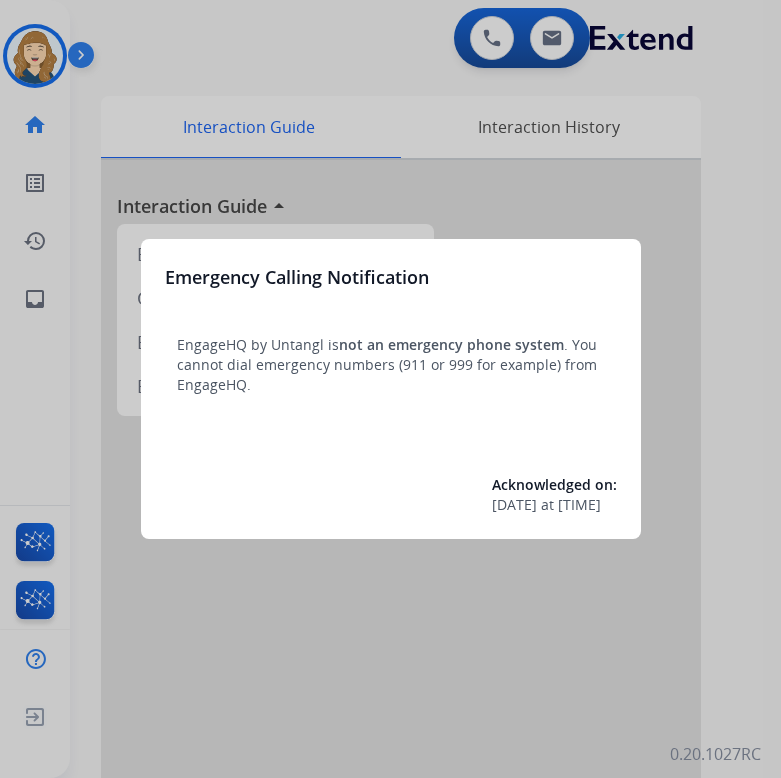 click at bounding box center (390, 389) 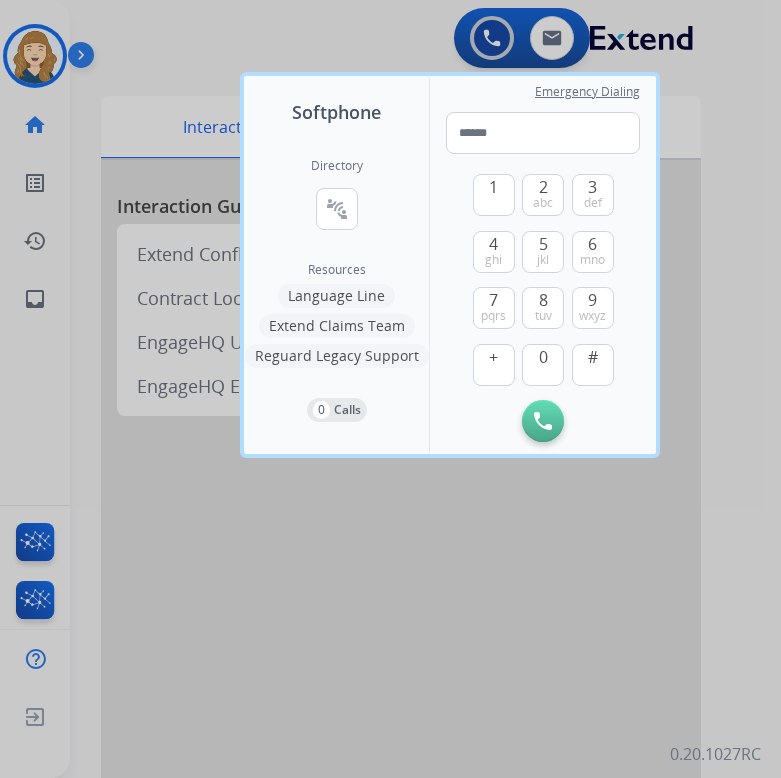click at bounding box center [390, 389] 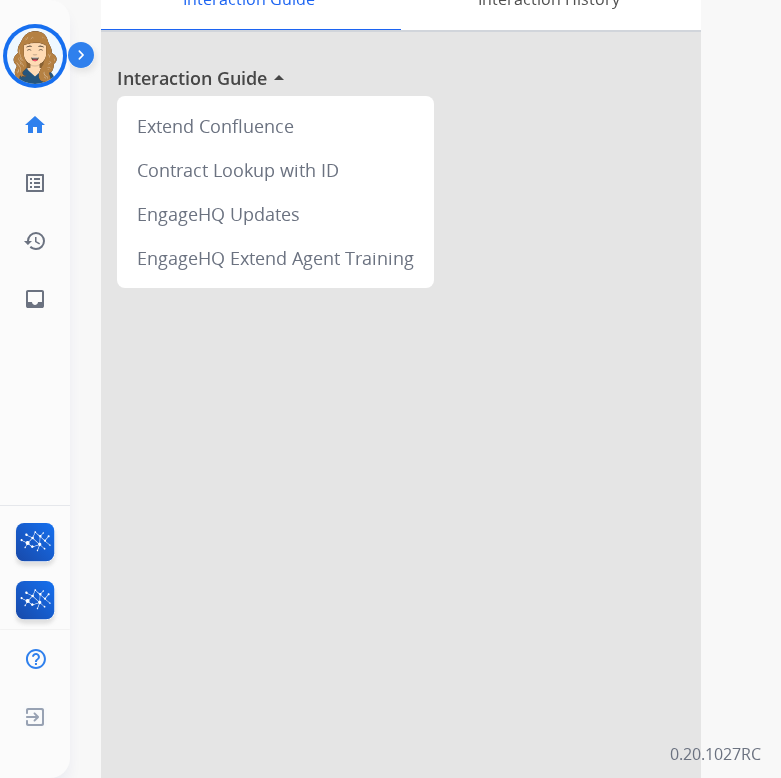 scroll, scrollTop: 0, scrollLeft: 0, axis: both 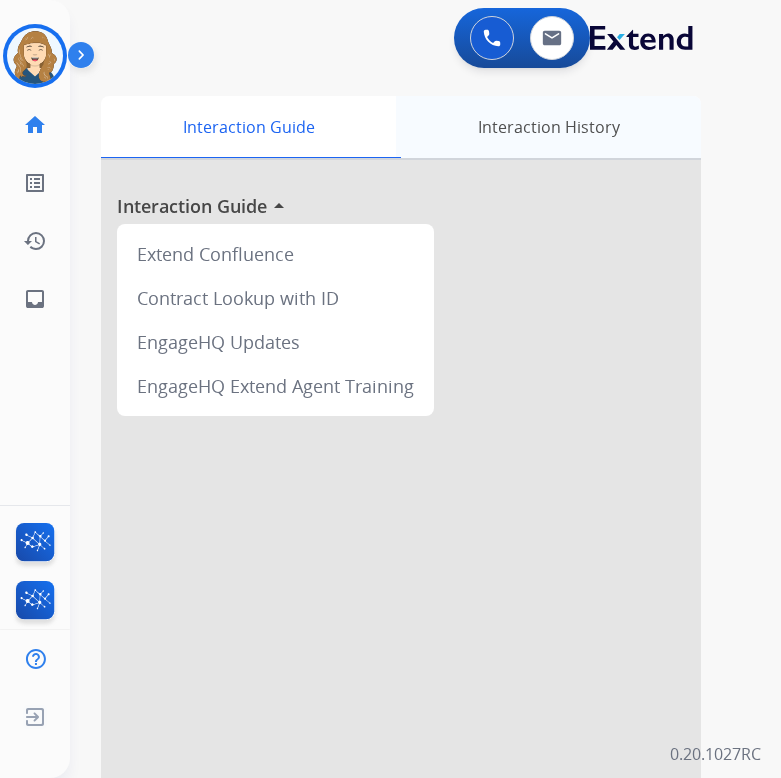 click on "Interaction History" at bounding box center [548, 127] 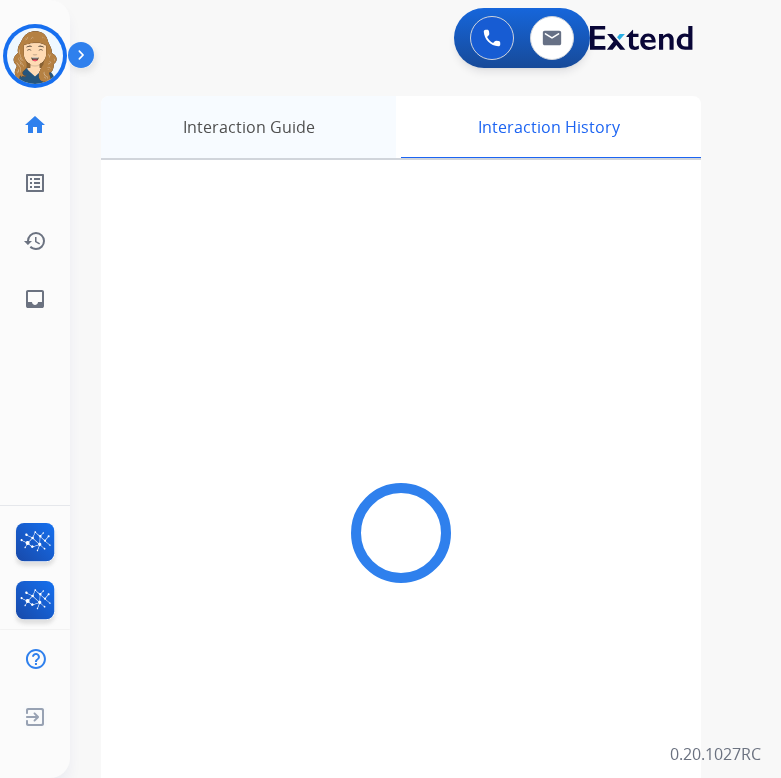 click on "Interaction Guide" at bounding box center [248, 127] 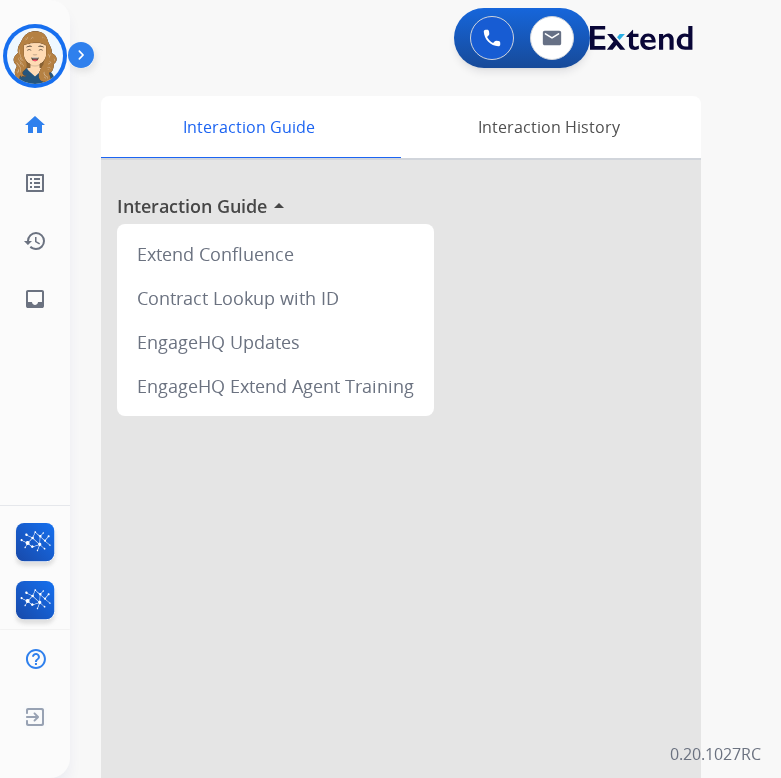 scroll, scrollTop: 128, scrollLeft: 0, axis: vertical 